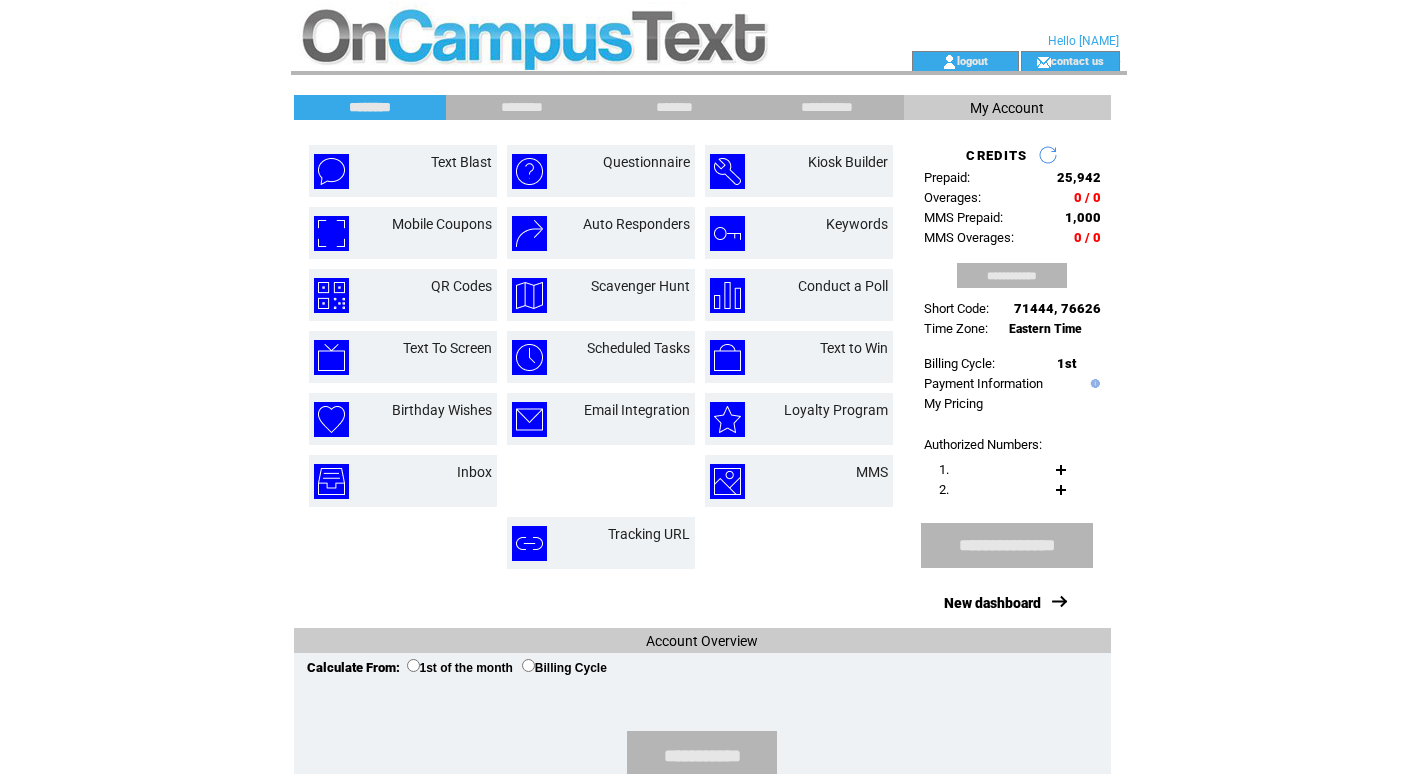 scroll, scrollTop: 0, scrollLeft: 0, axis: both 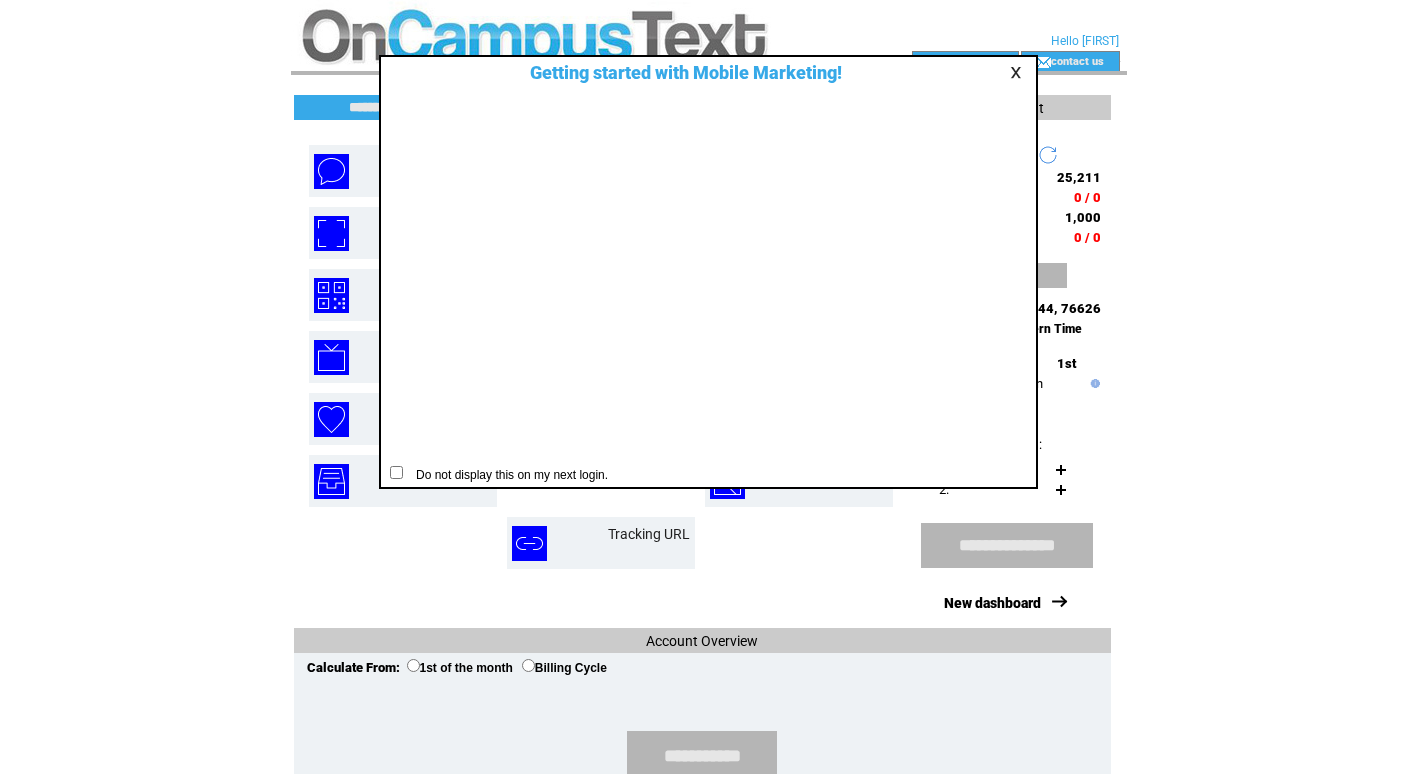 click at bounding box center (1019, 72) 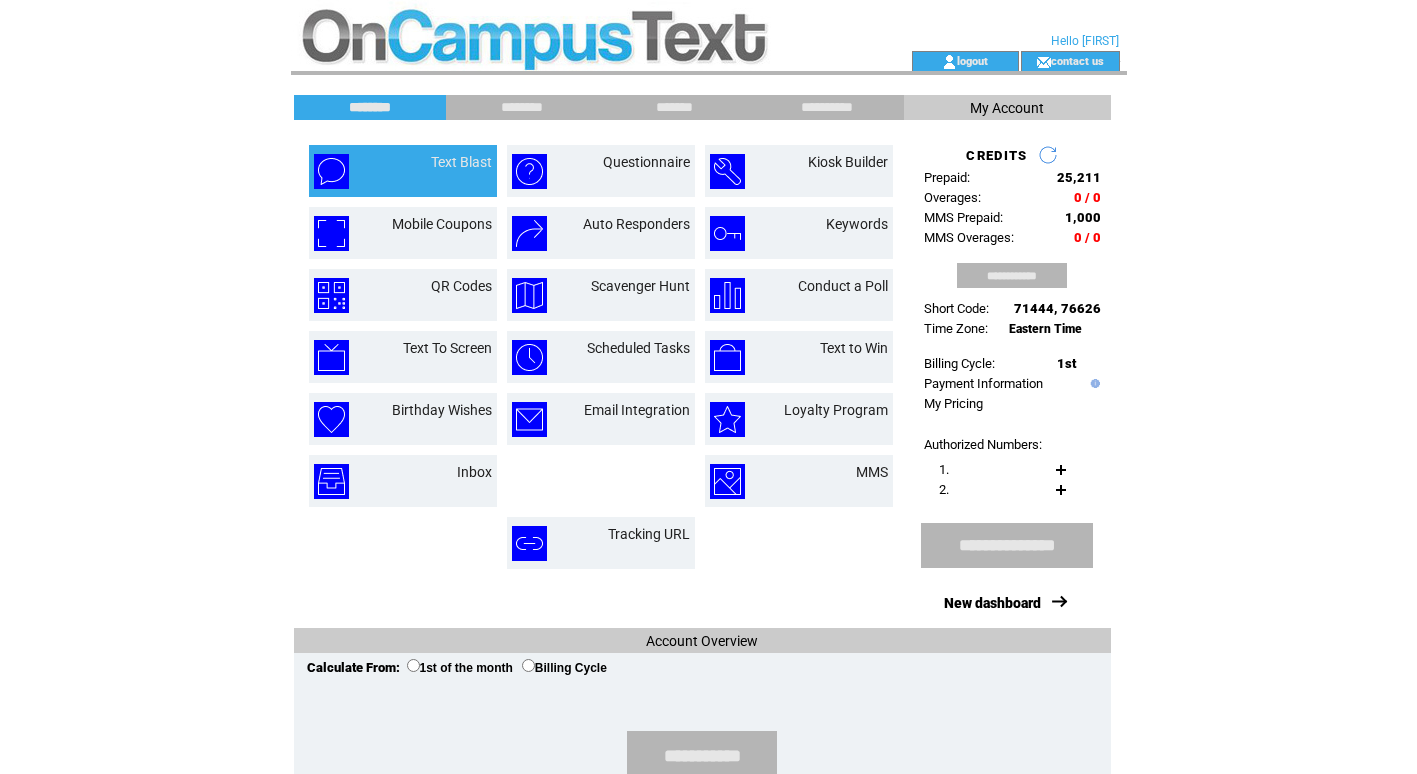 click on "Text Blast" at bounding box center [438, 171] 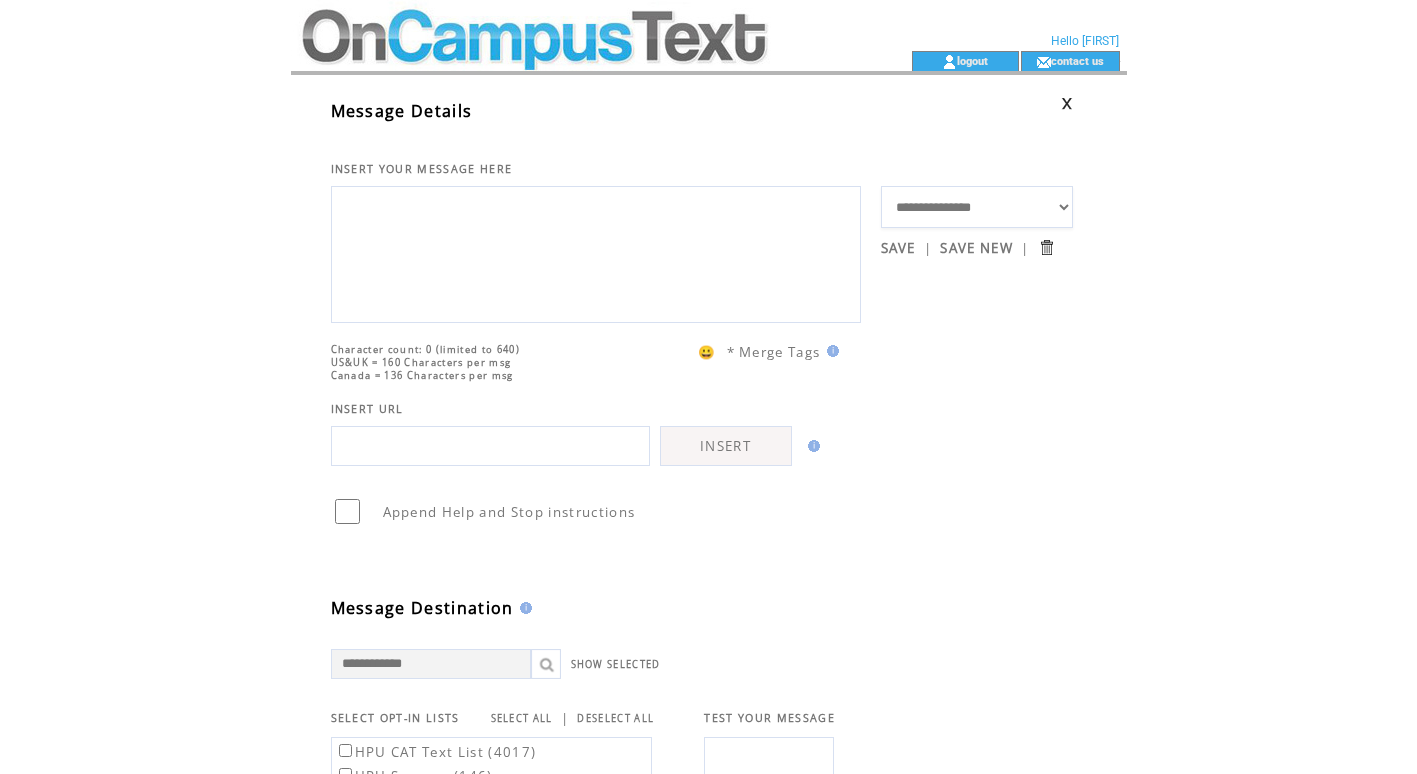 scroll, scrollTop: 0, scrollLeft: 0, axis: both 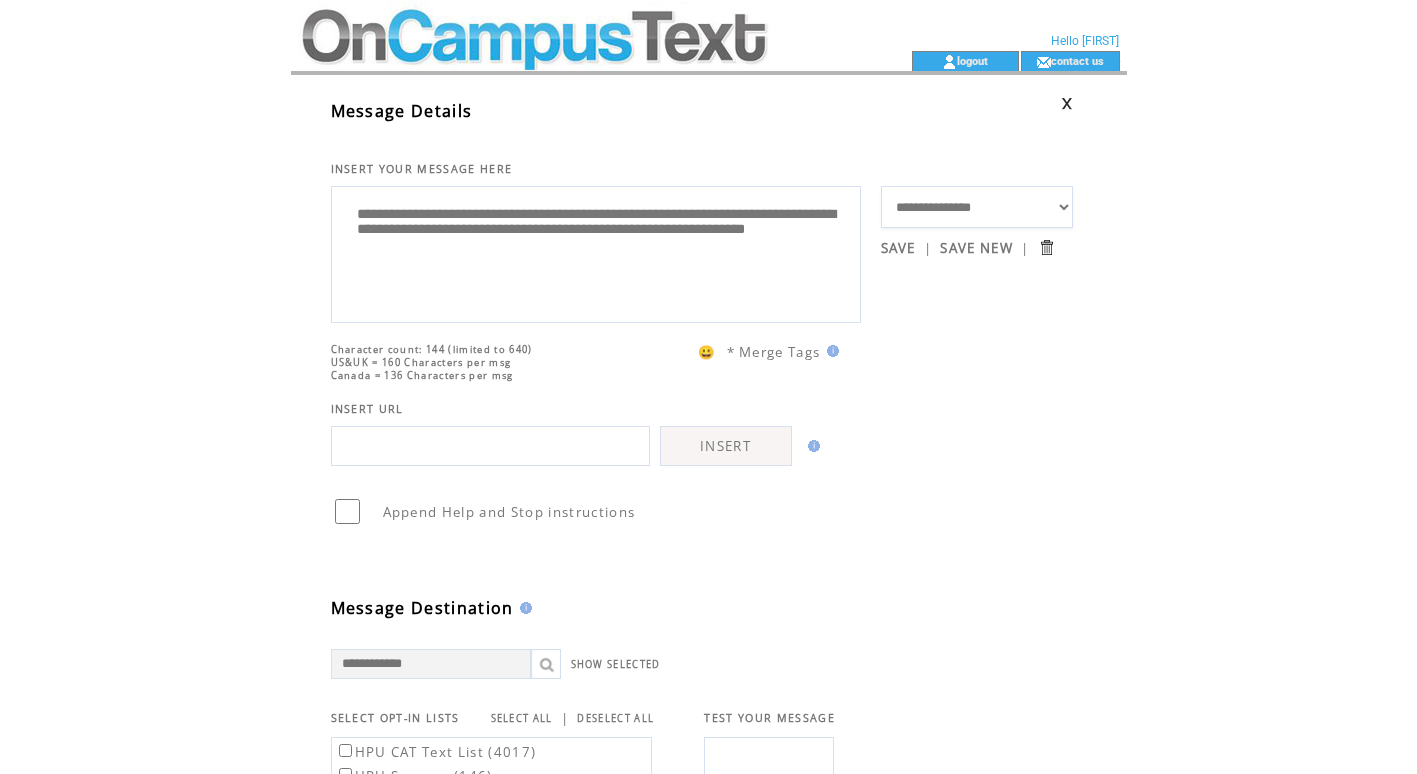 click on "**********" at bounding box center [596, 252] 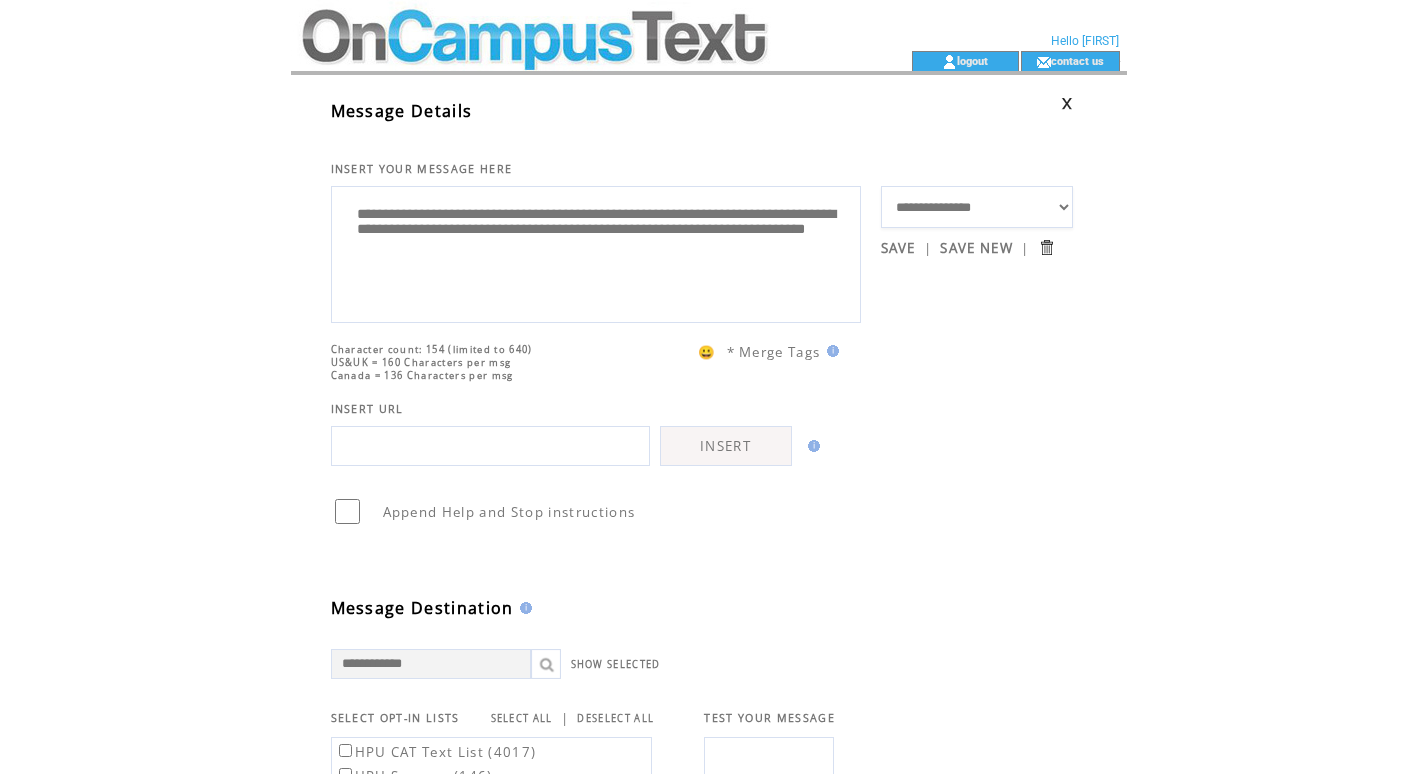 click on "**********" at bounding box center [596, 252] 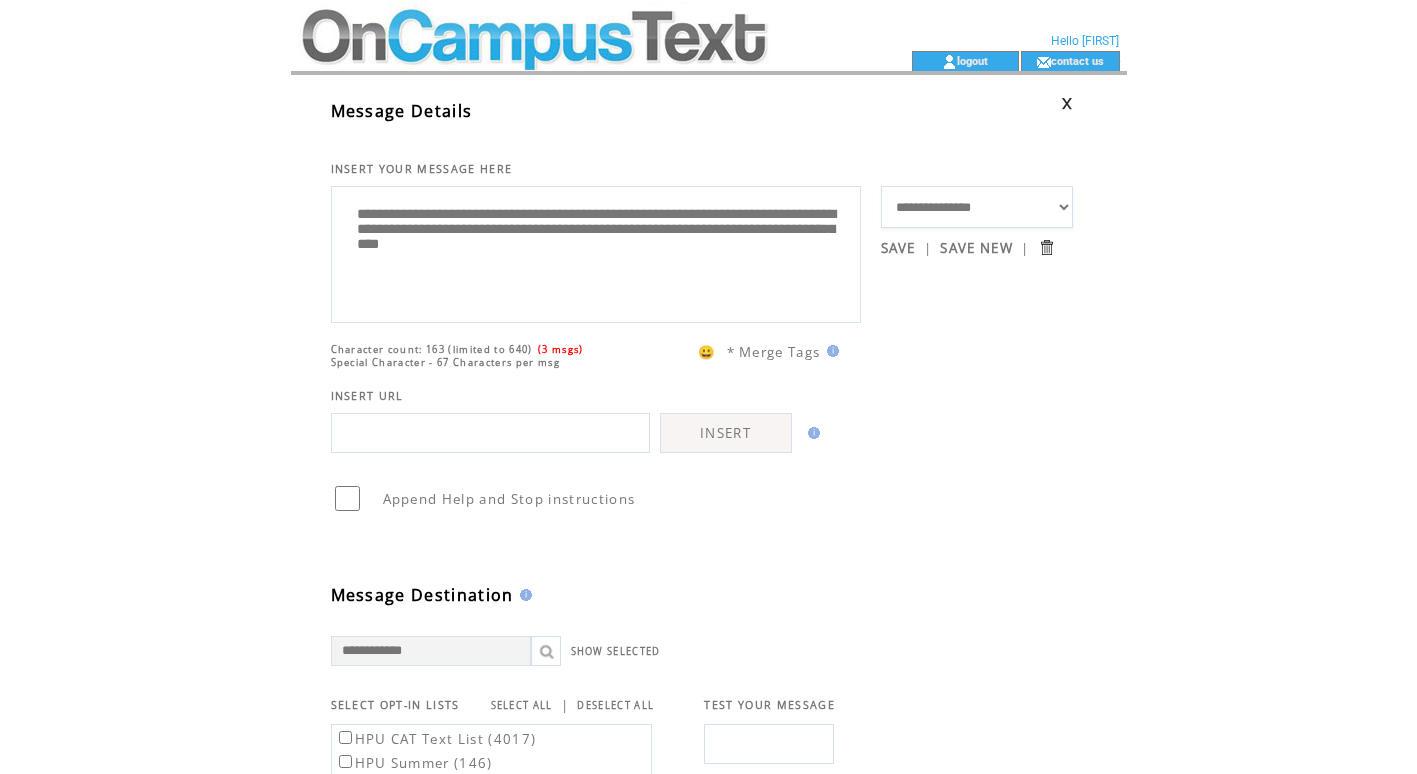 click on "**********" at bounding box center (596, 252) 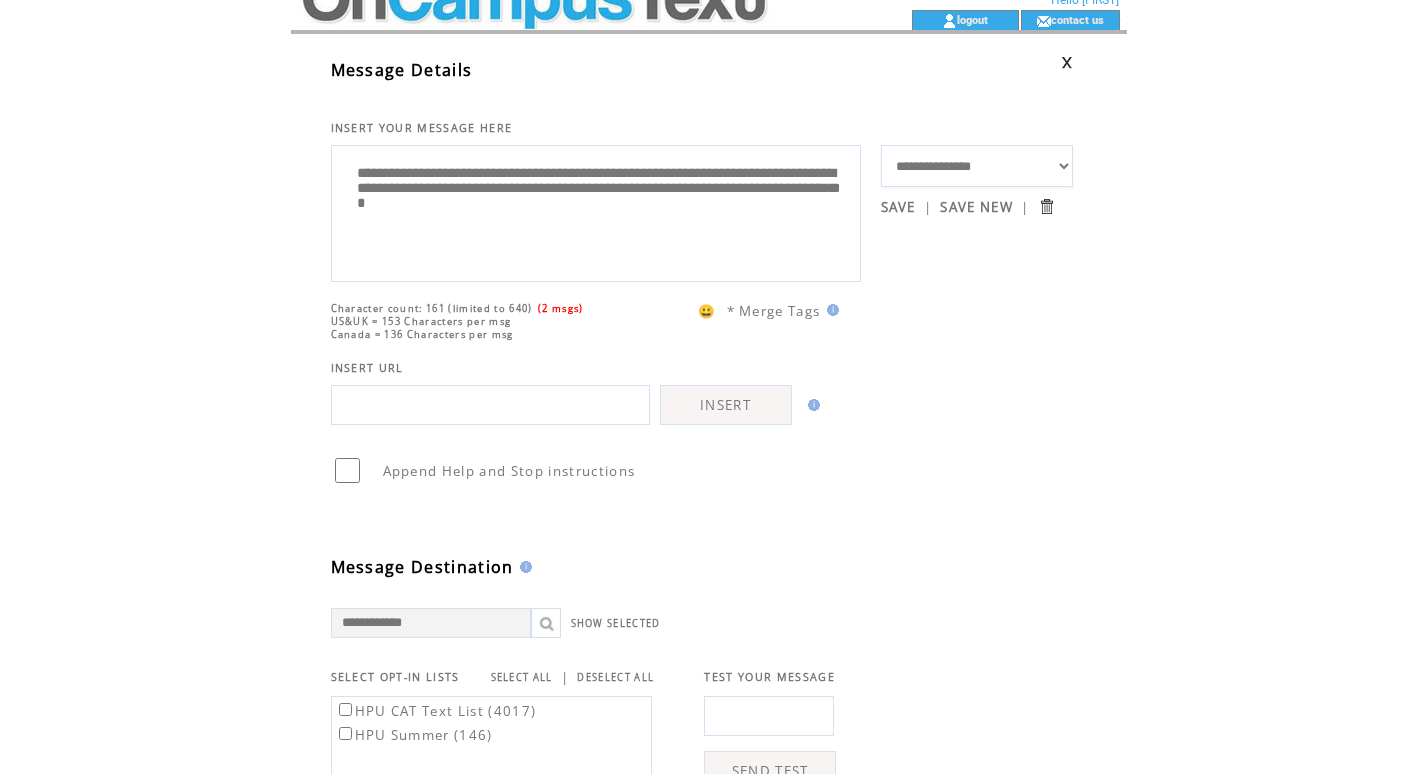 scroll, scrollTop: 42, scrollLeft: 0, axis: vertical 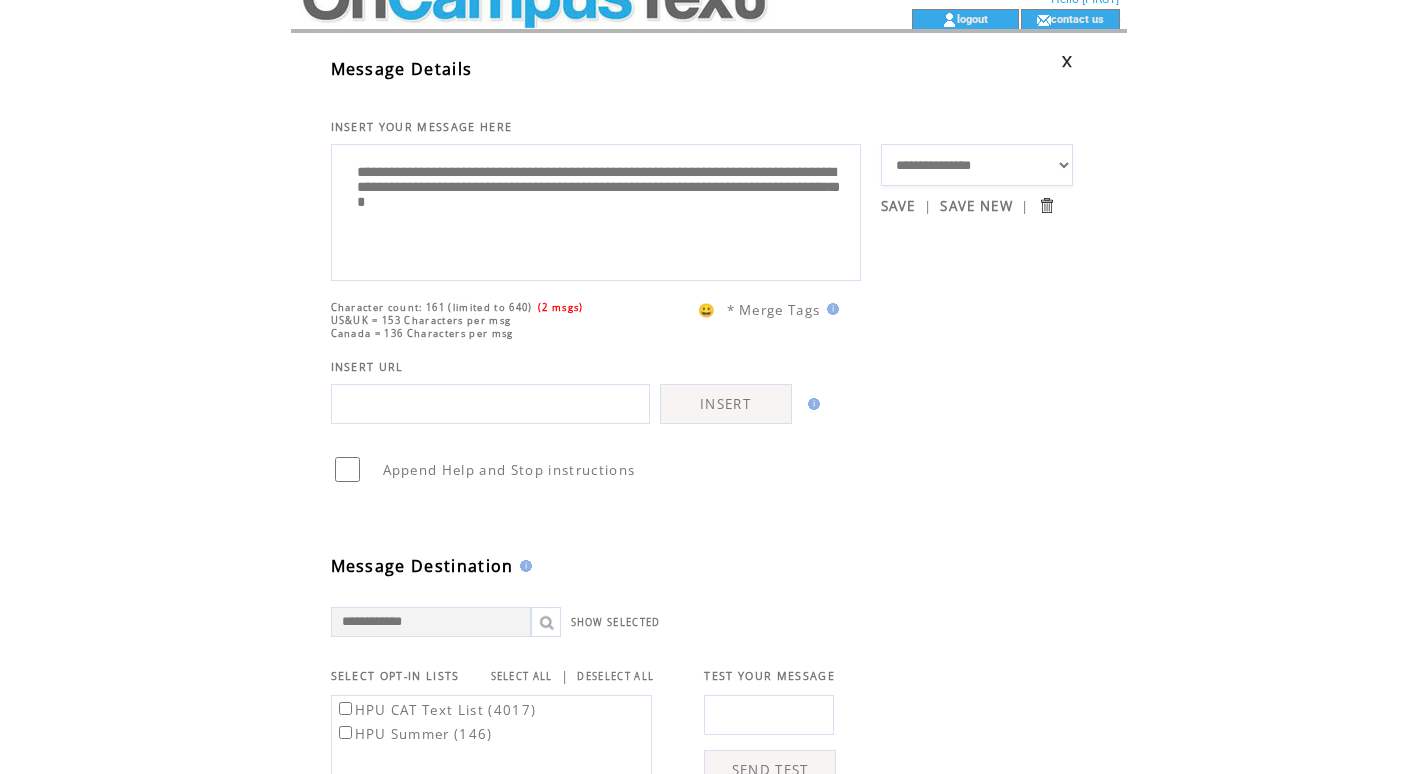 click on "**********" at bounding box center (596, 210) 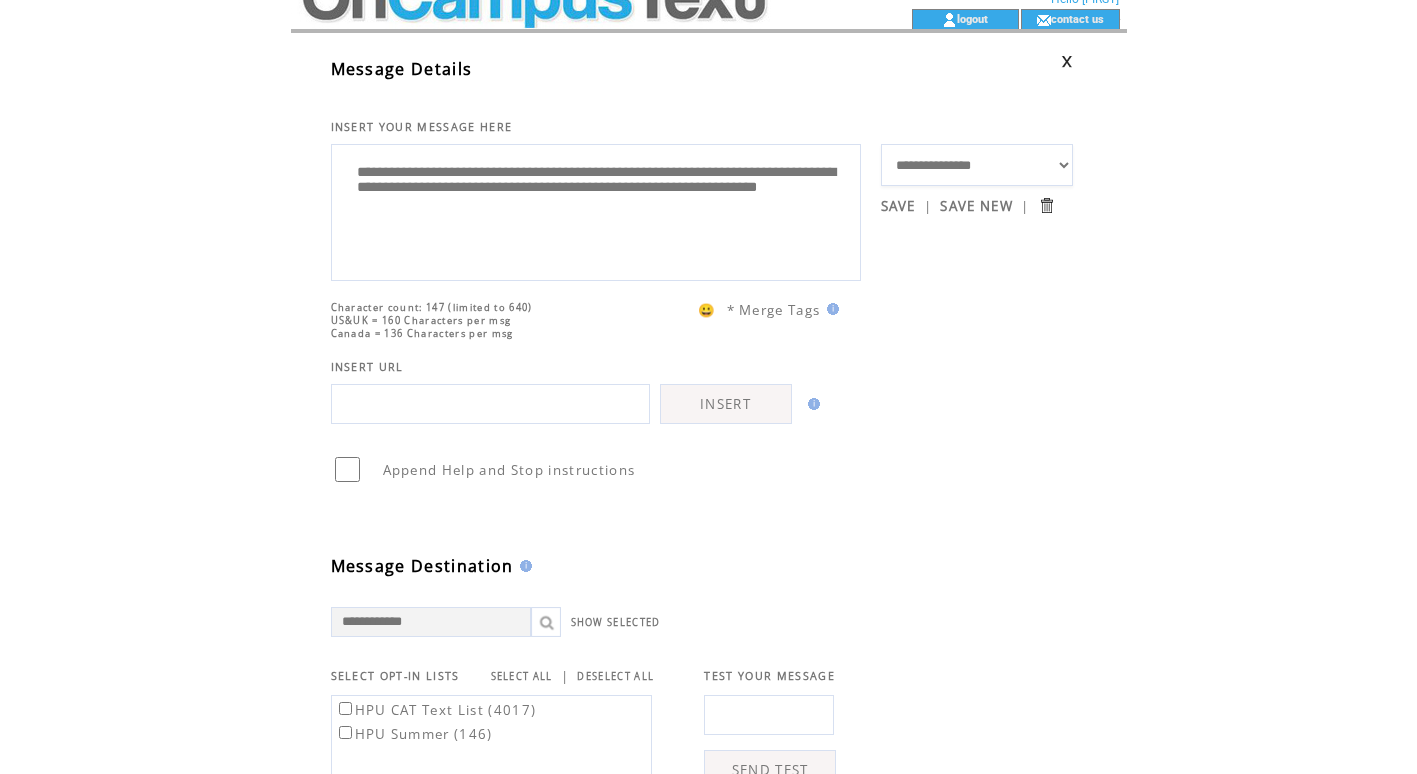 click on "**********" at bounding box center [596, 210] 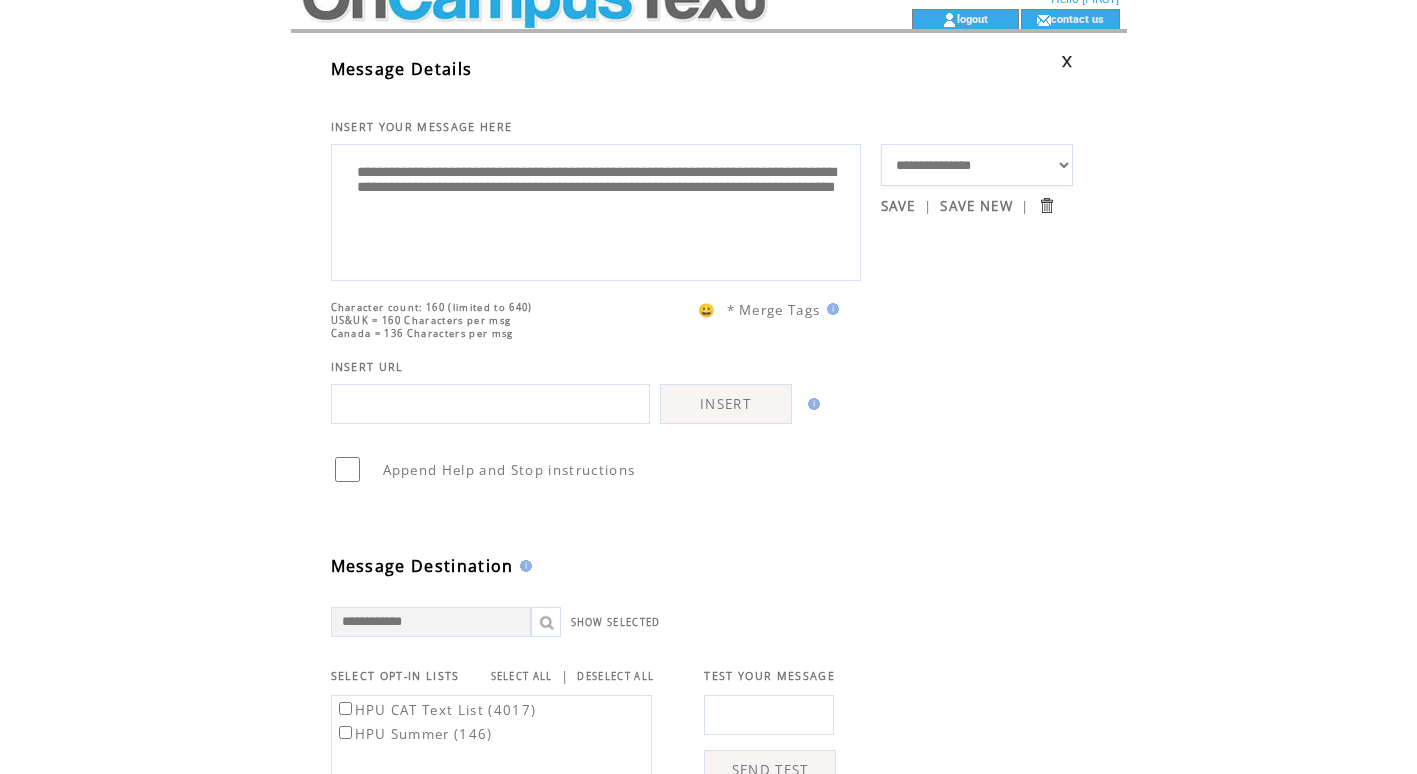 type on "**********" 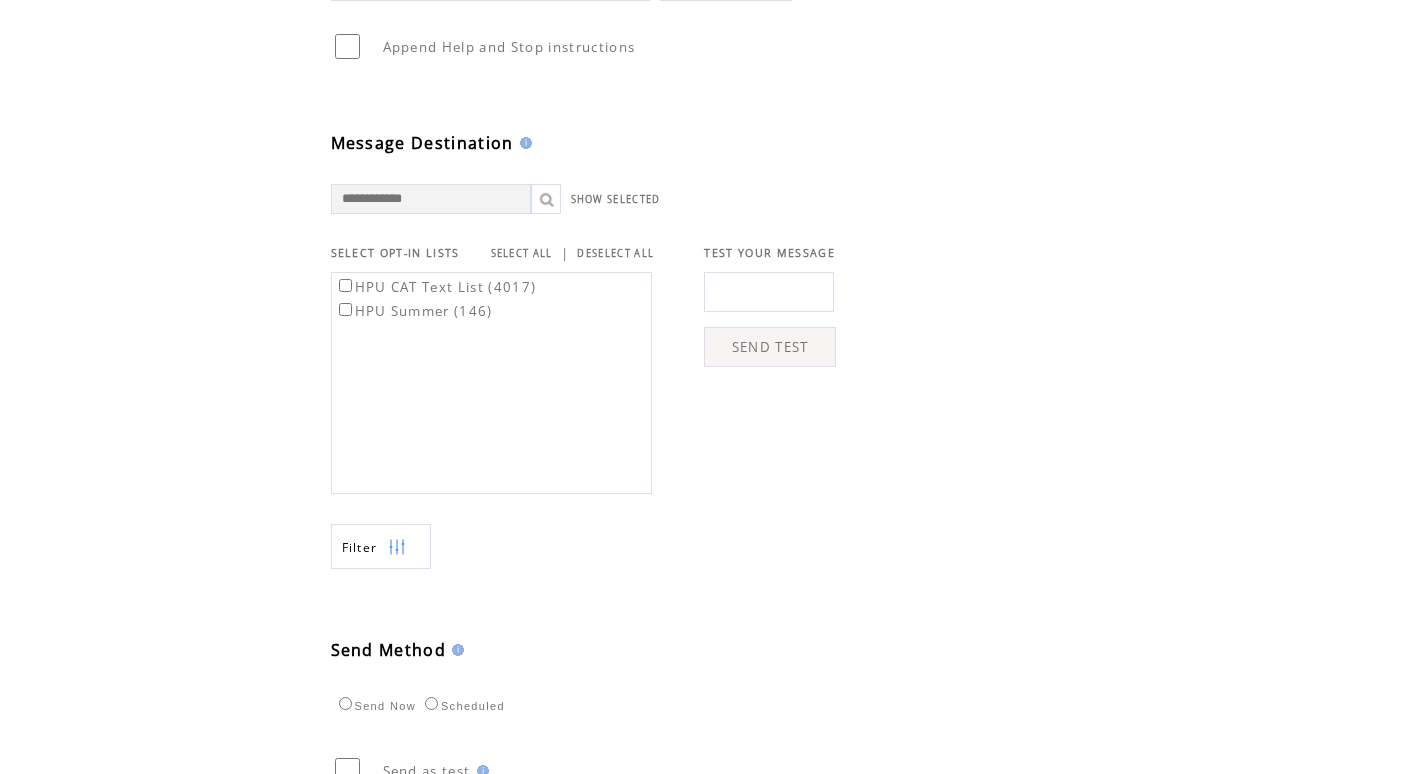 scroll, scrollTop: 468, scrollLeft: 0, axis: vertical 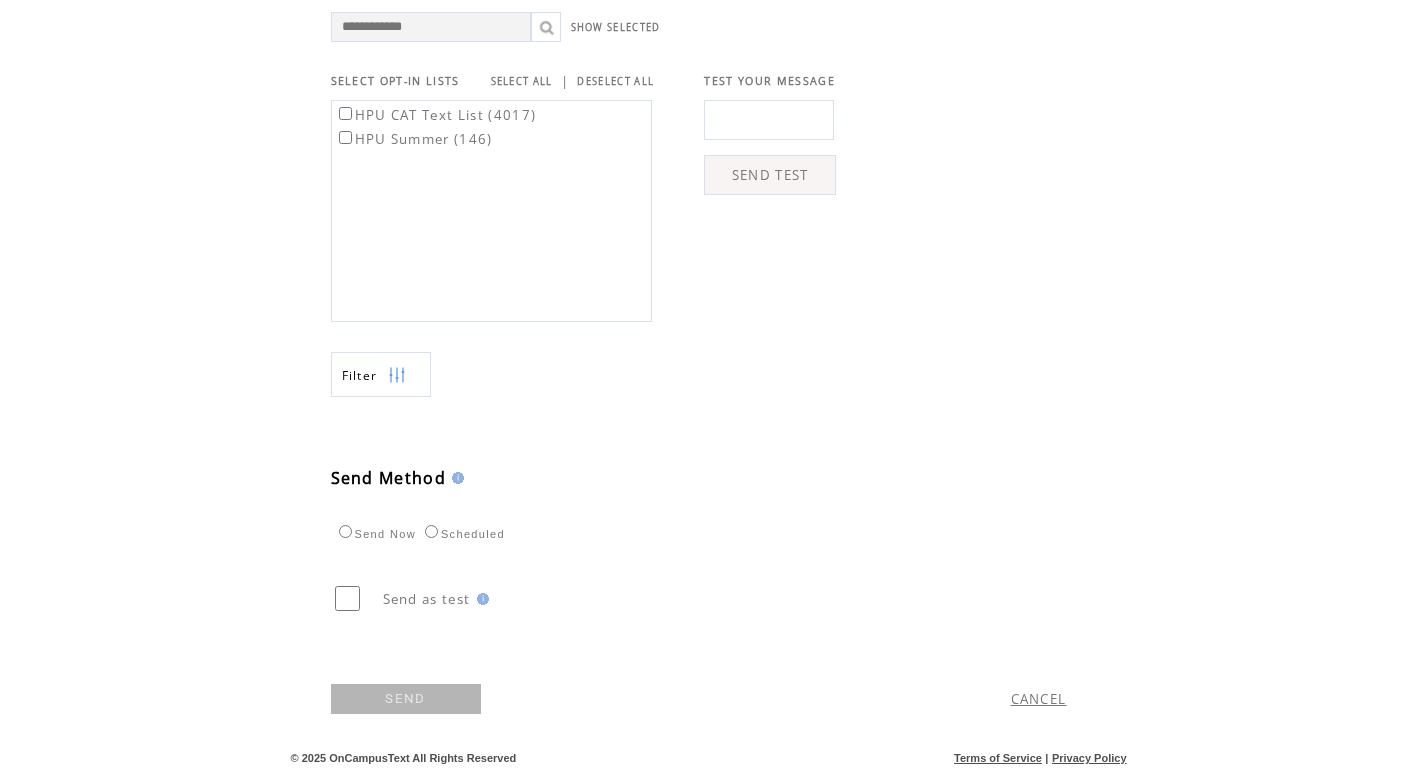 click on "SEND" at bounding box center [406, 699] 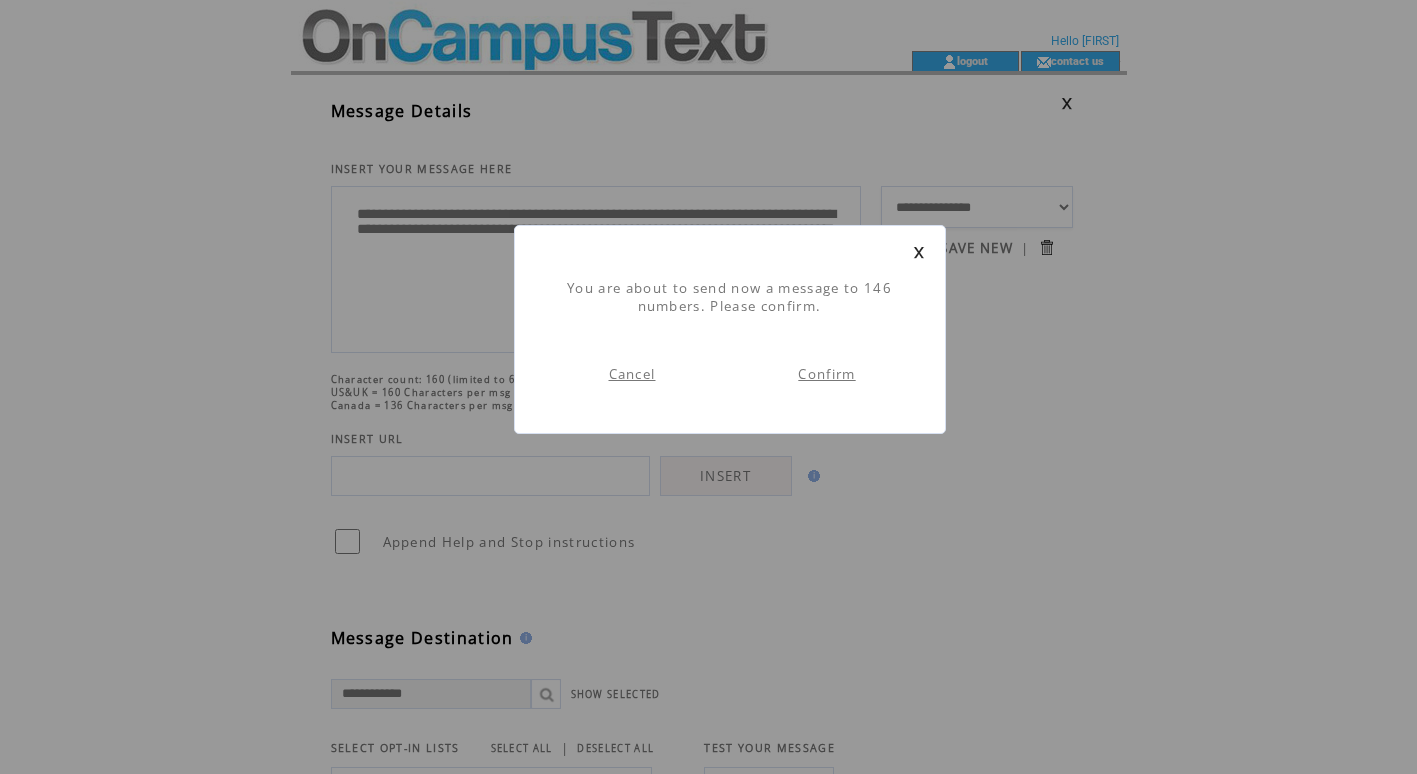 scroll, scrollTop: 1, scrollLeft: 0, axis: vertical 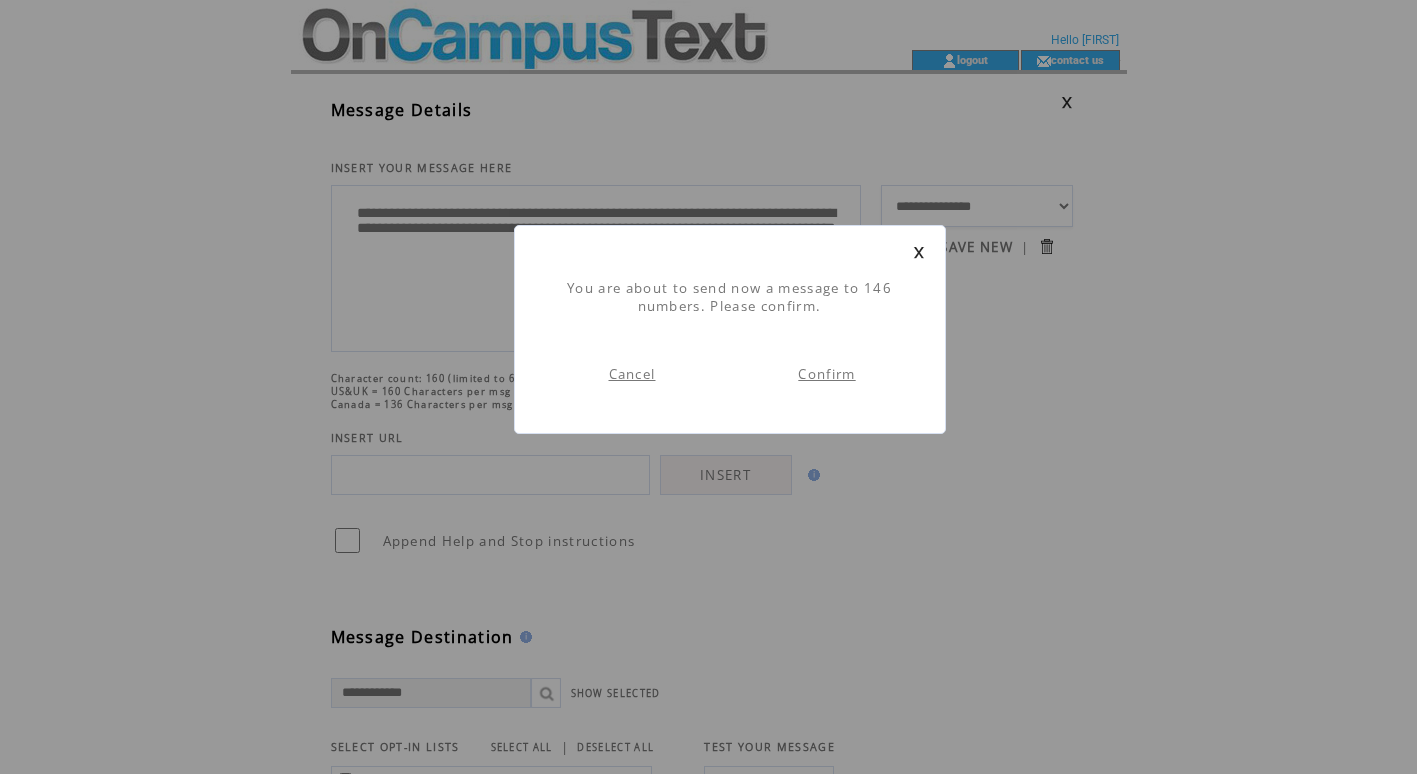 click on "Confirm" at bounding box center (826, 374) 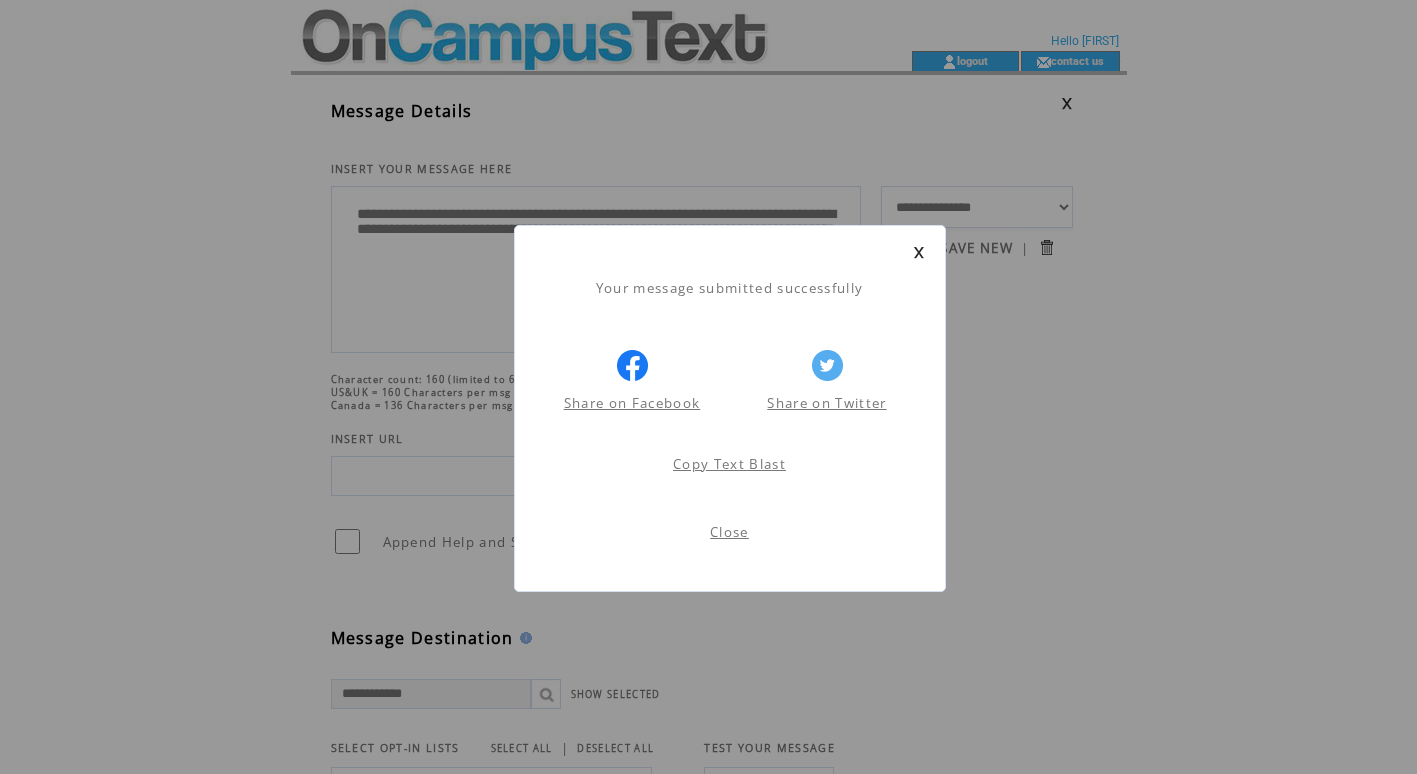 scroll, scrollTop: 1, scrollLeft: 0, axis: vertical 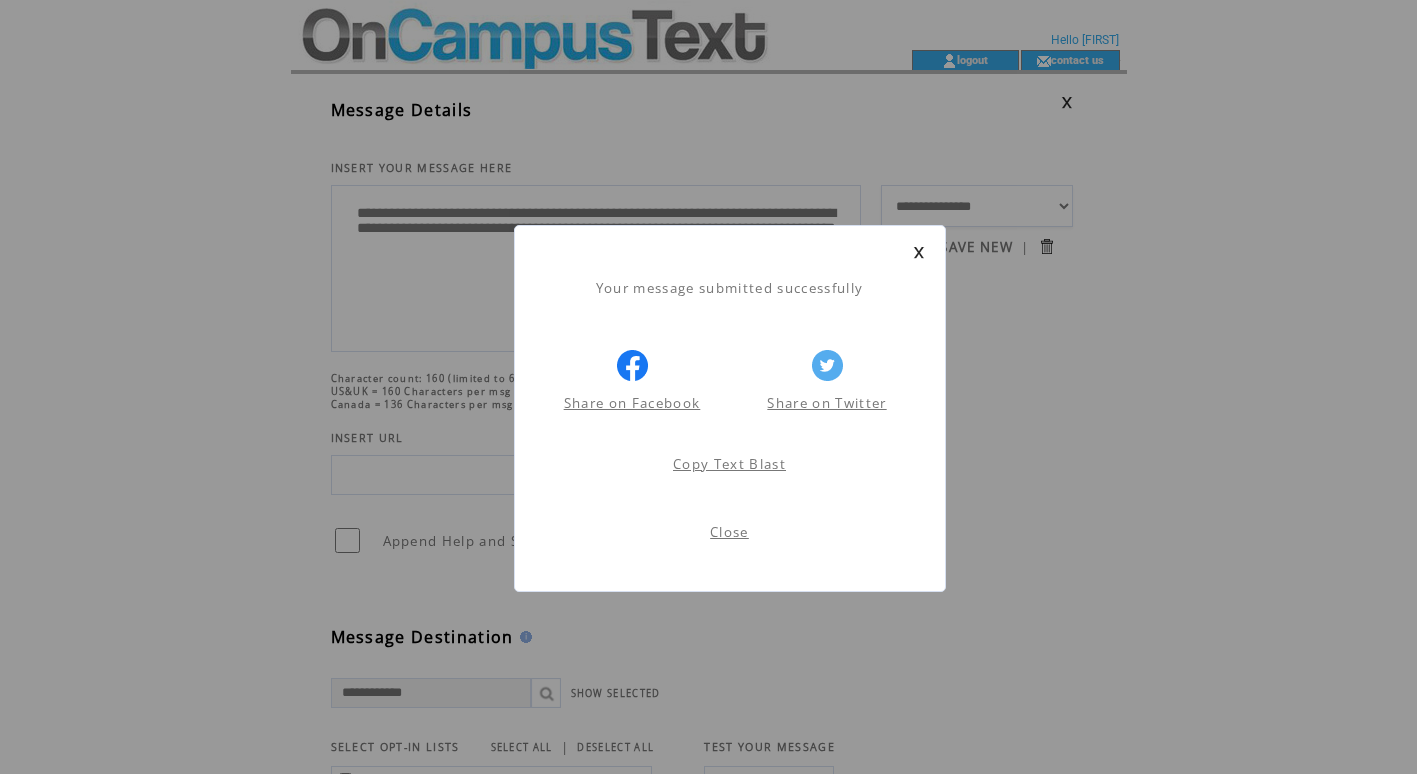 click at bounding box center (919, 252) 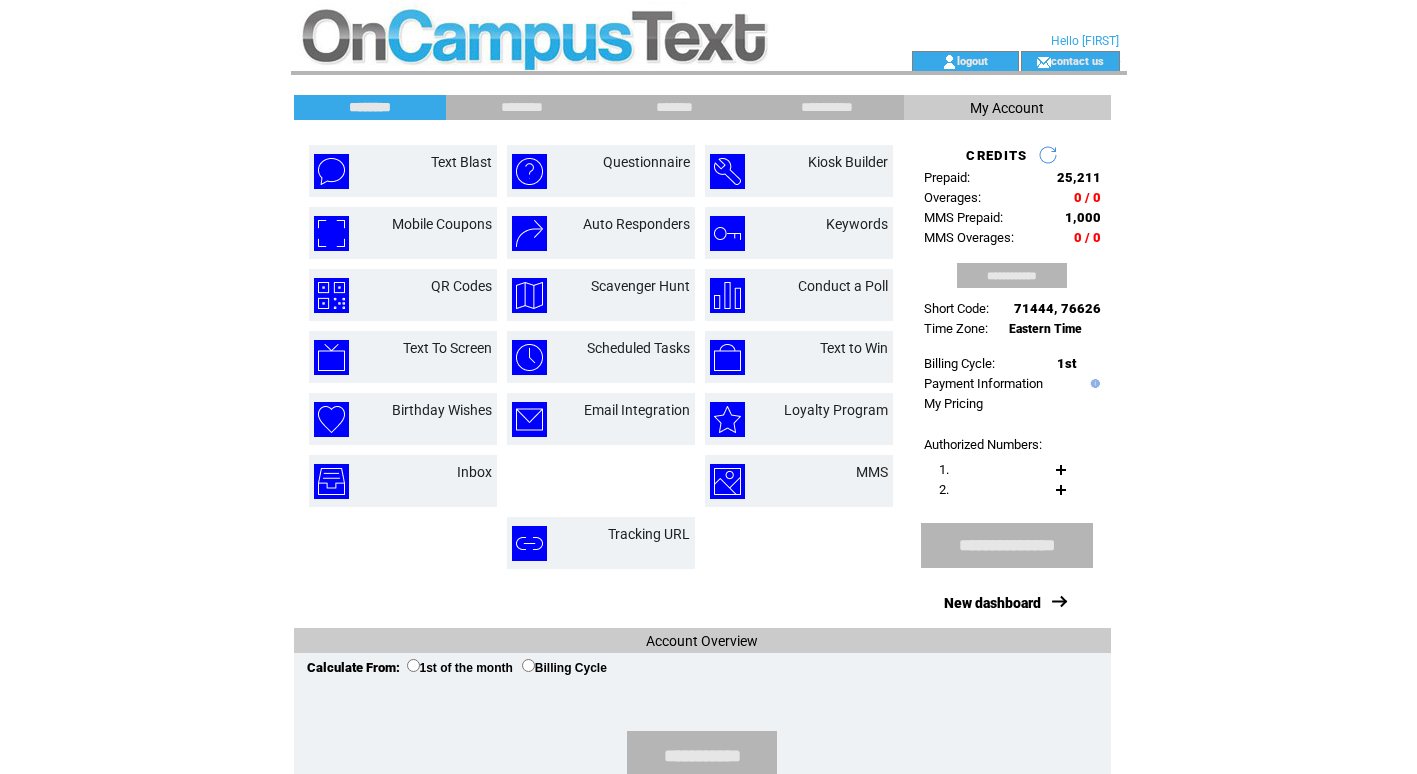 scroll, scrollTop: 0, scrollLeft: 0, axis: both 